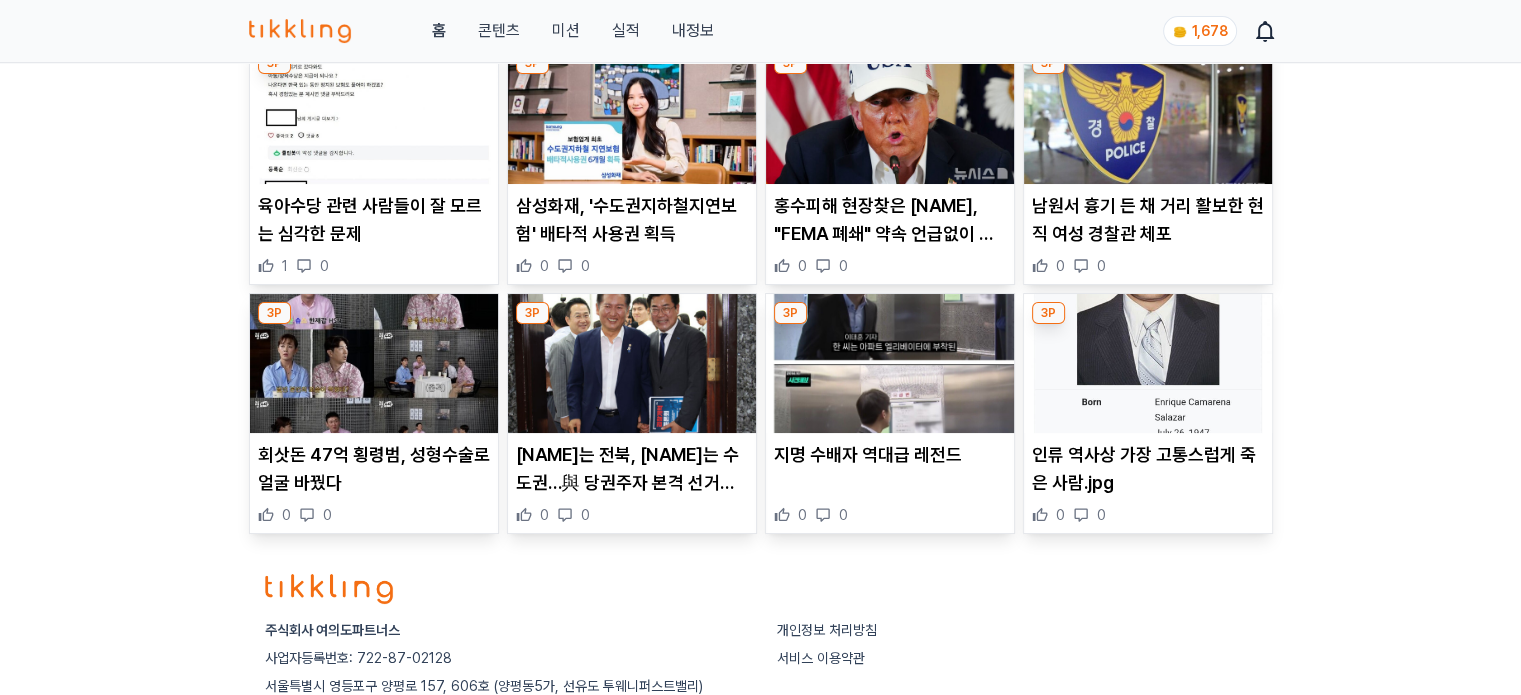 scroll, scrollTop: 500, scrollLeft: 0, axis: vertical 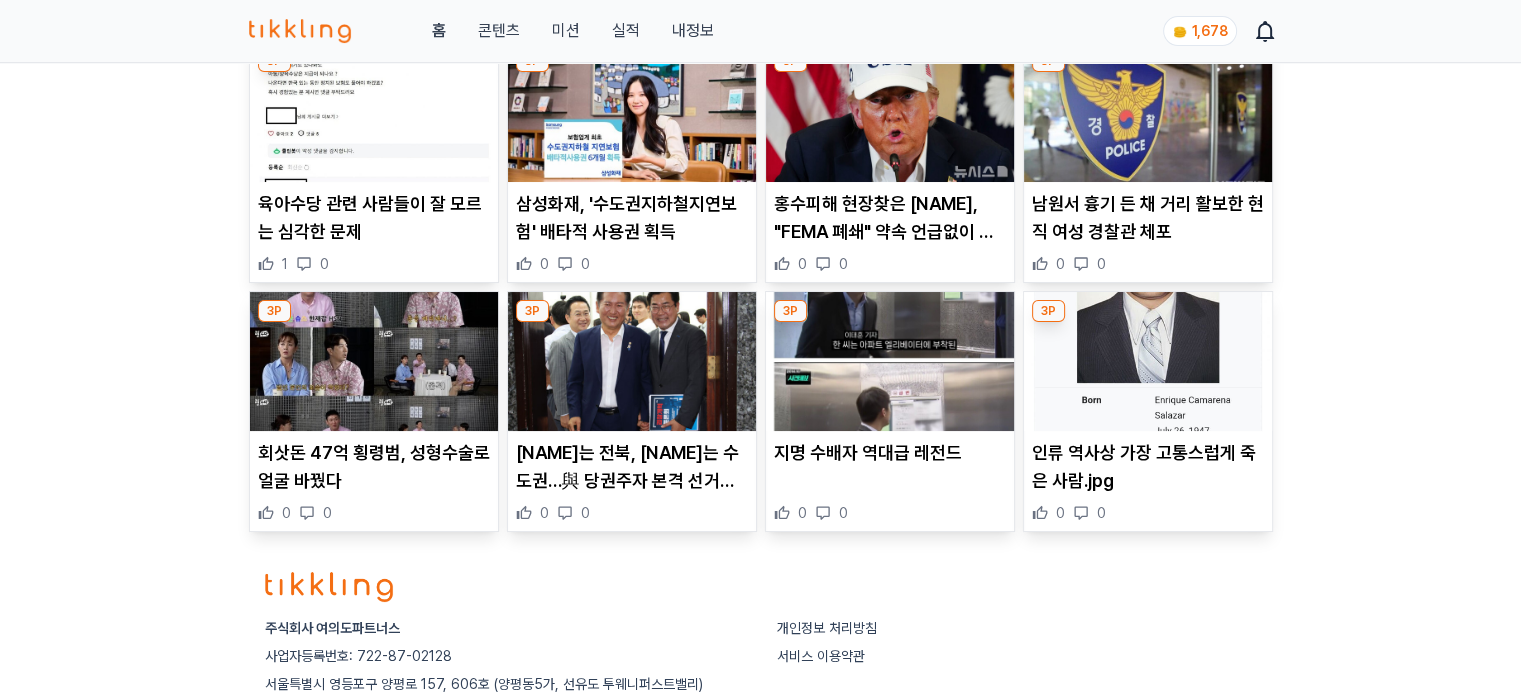 click at bounding box center [890, 112] 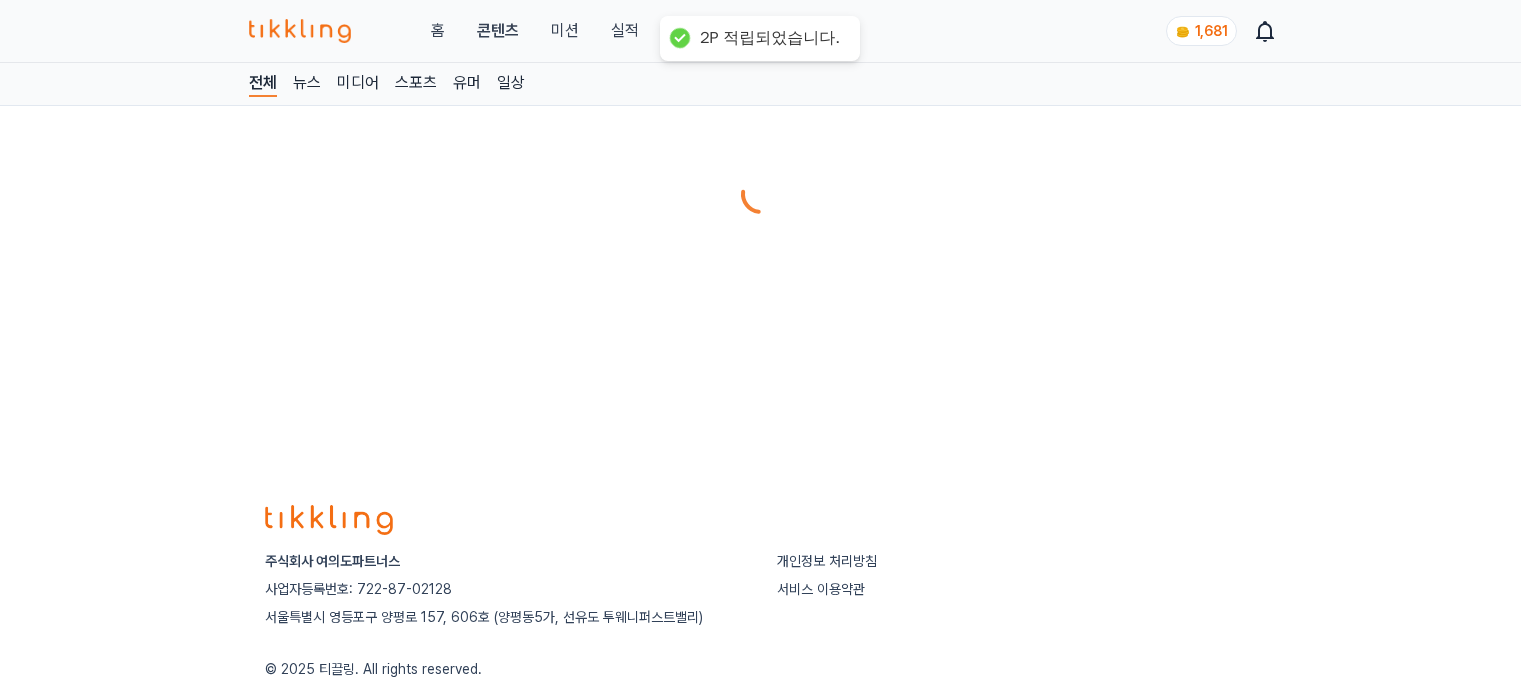 scroll, scrollTop: 0, scrollLeft: 0, axis: both 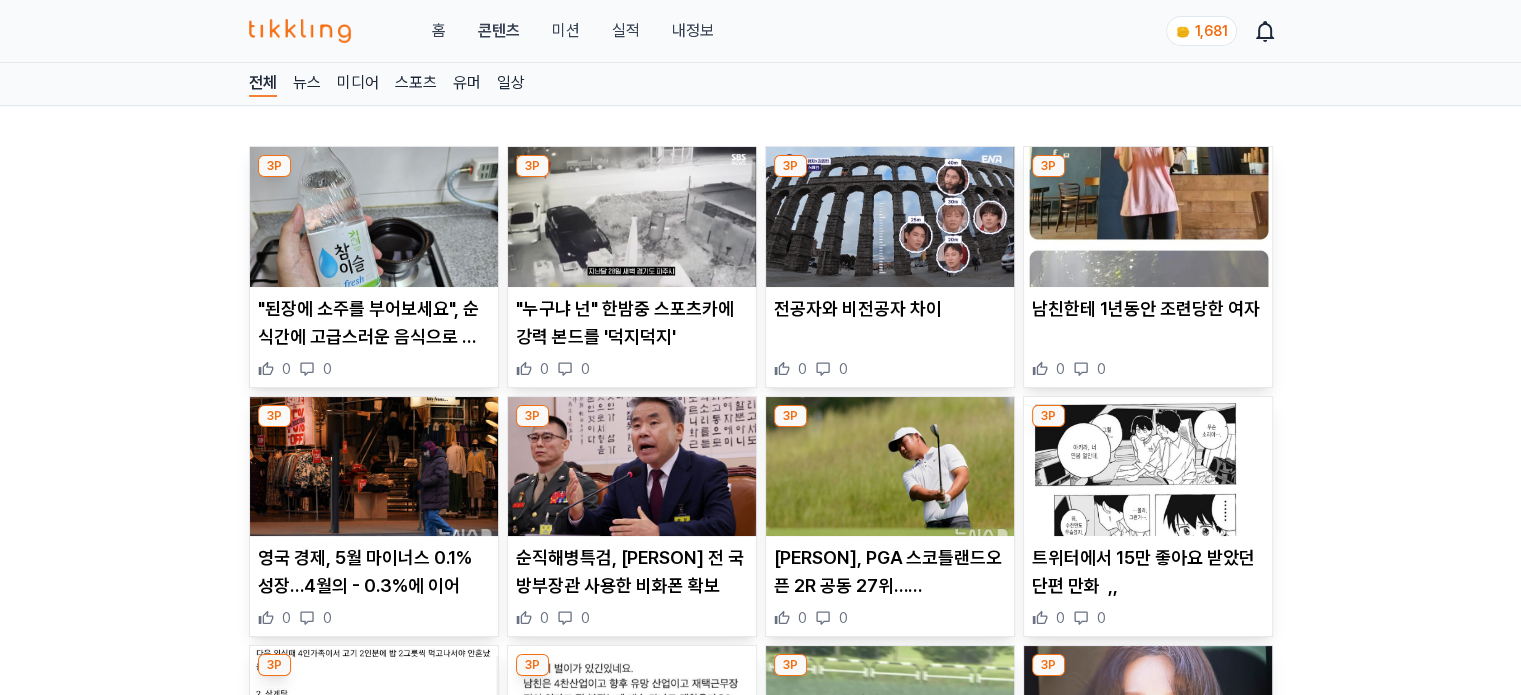 click at bounding box center (890, 217) 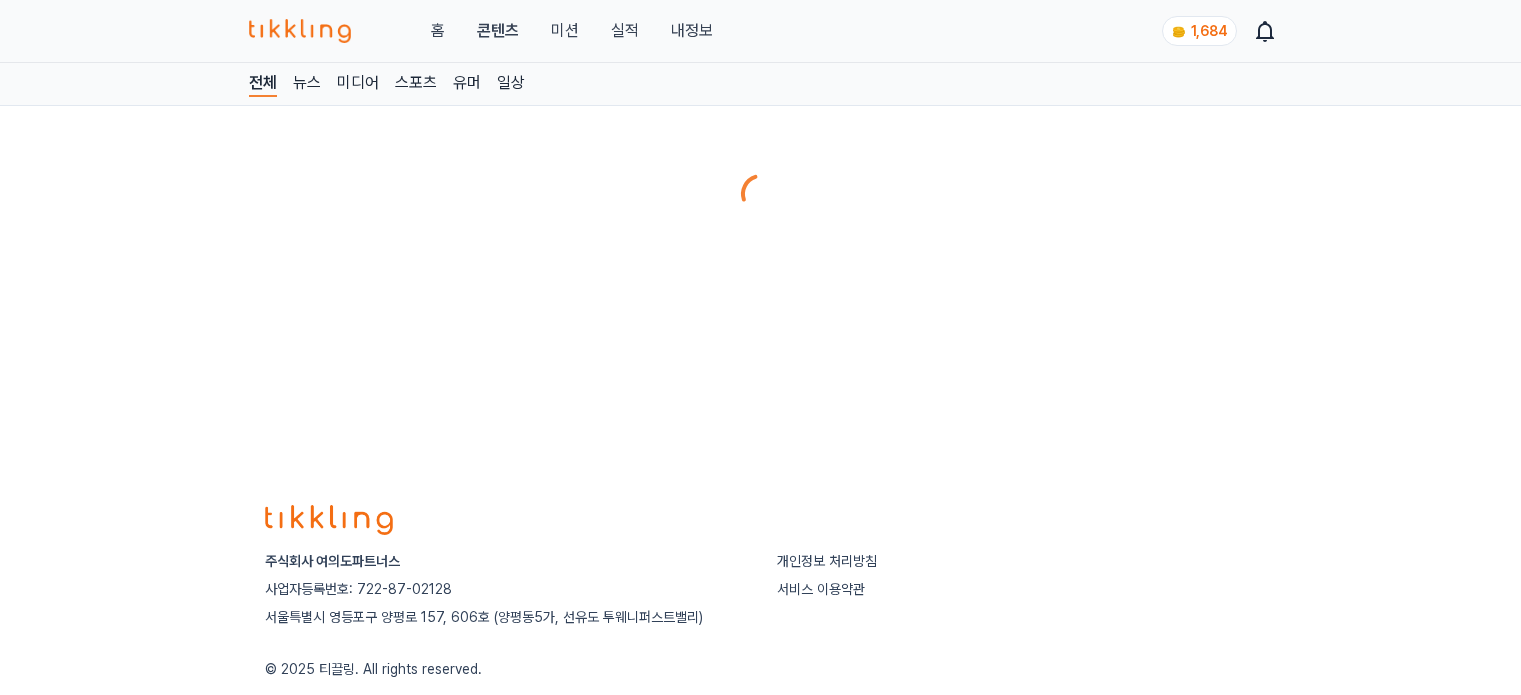 scroll, scrollTop: 0, scrollLeft: 0, axis: both 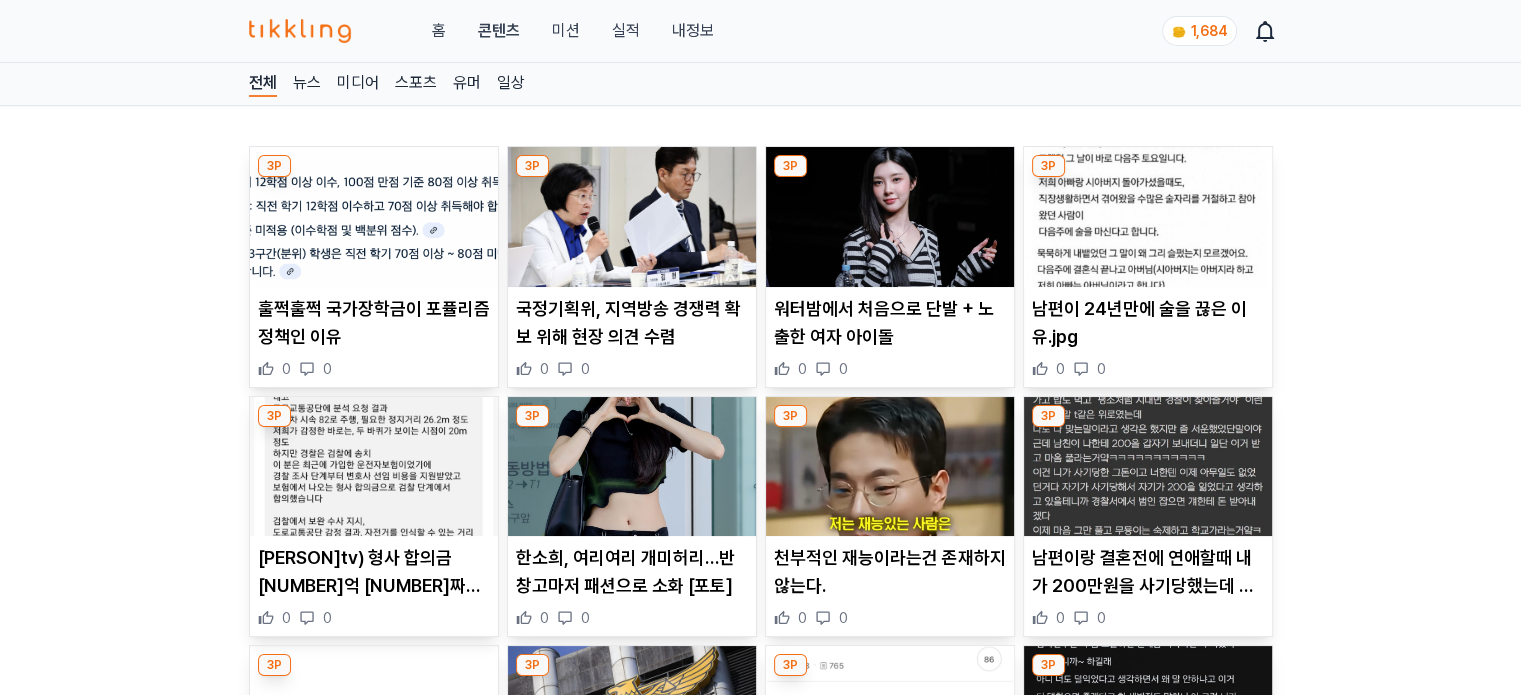 click at bounding box center (890, 217) 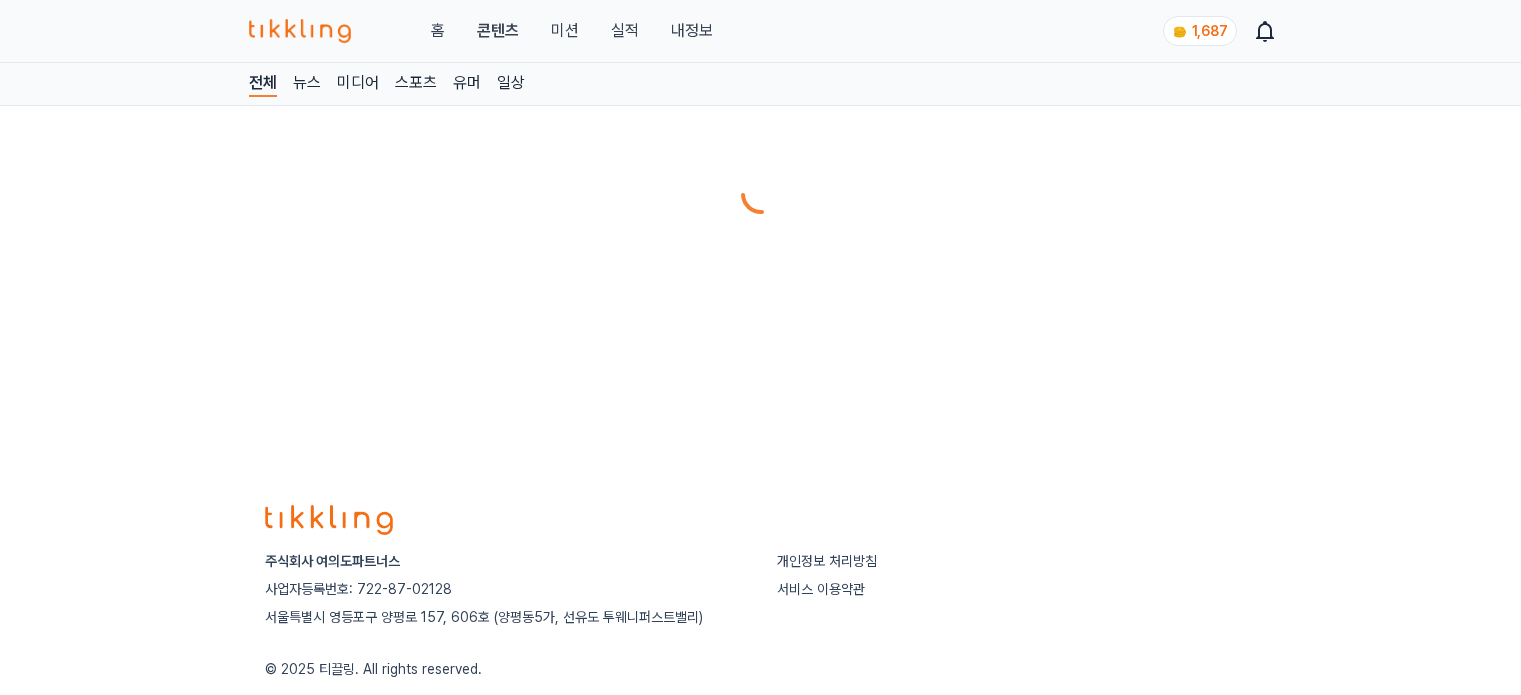 scroll, scrollTop: 0, scrollLeft: 0, axis: both 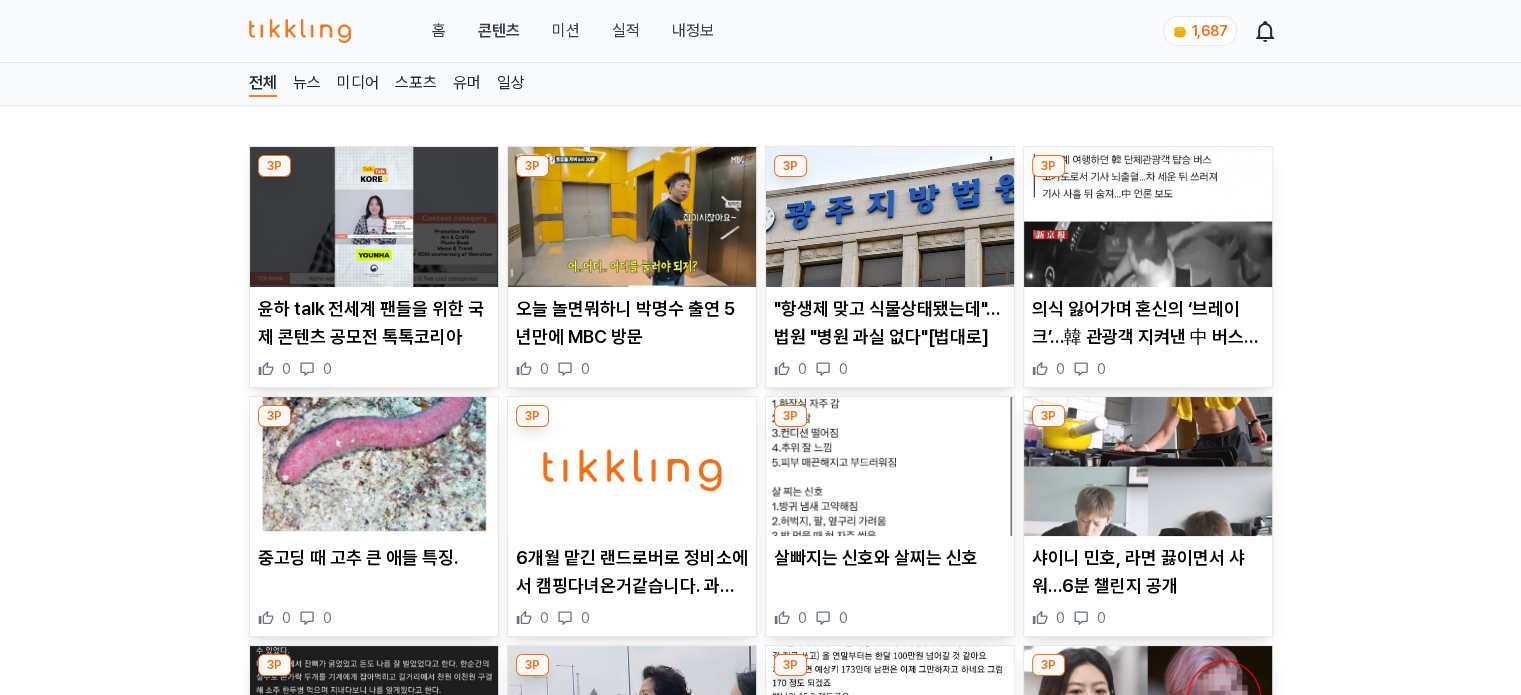 click at bounding box center [632, 217] 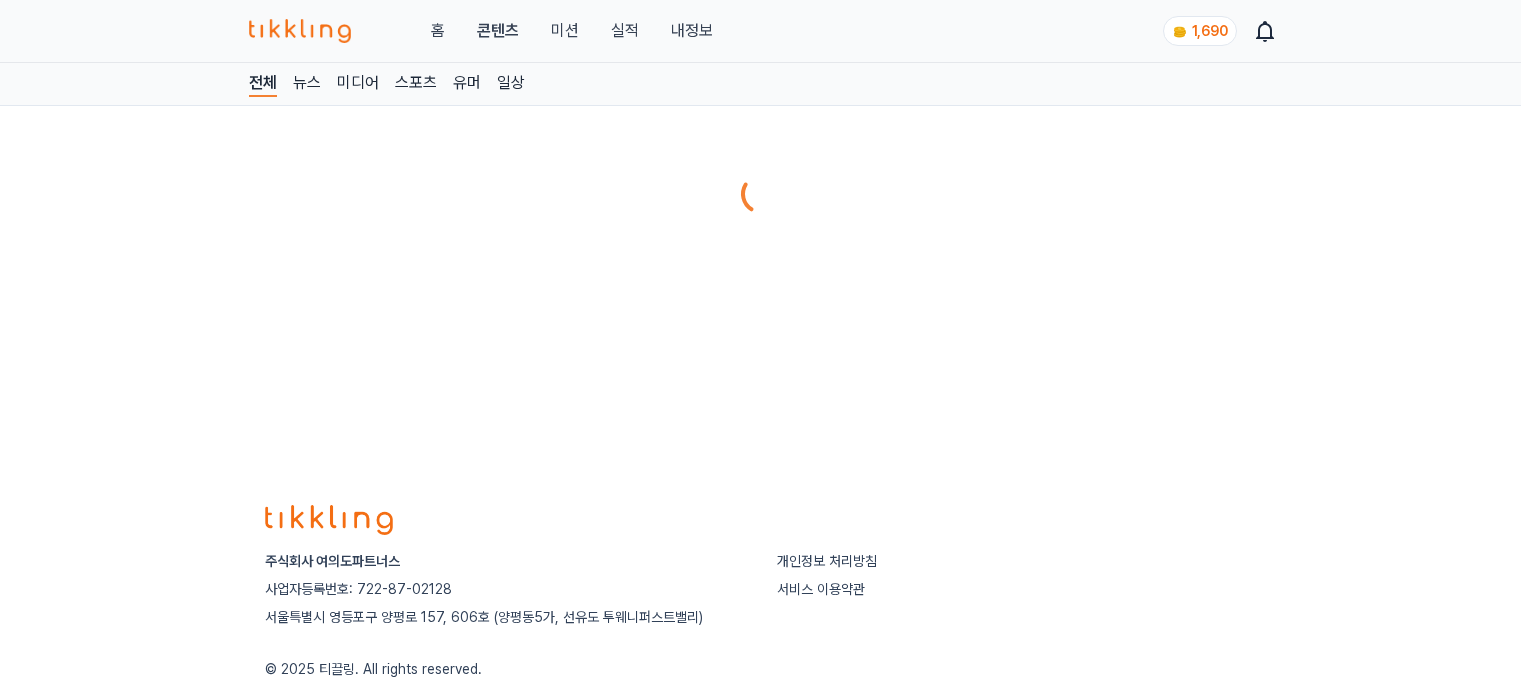 scroll, scrollTop: 0, scrollLeft: 0, axis: both 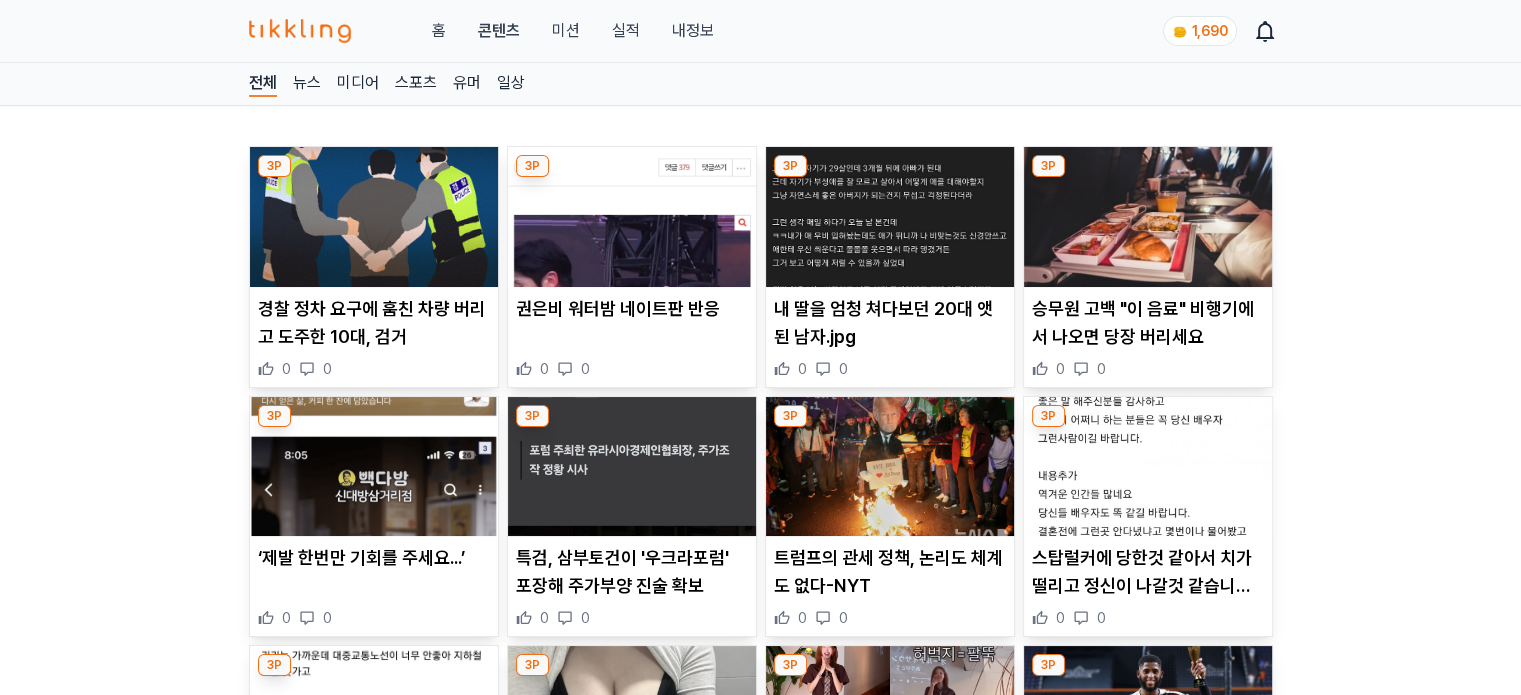 click at bounding box center (632, 217) 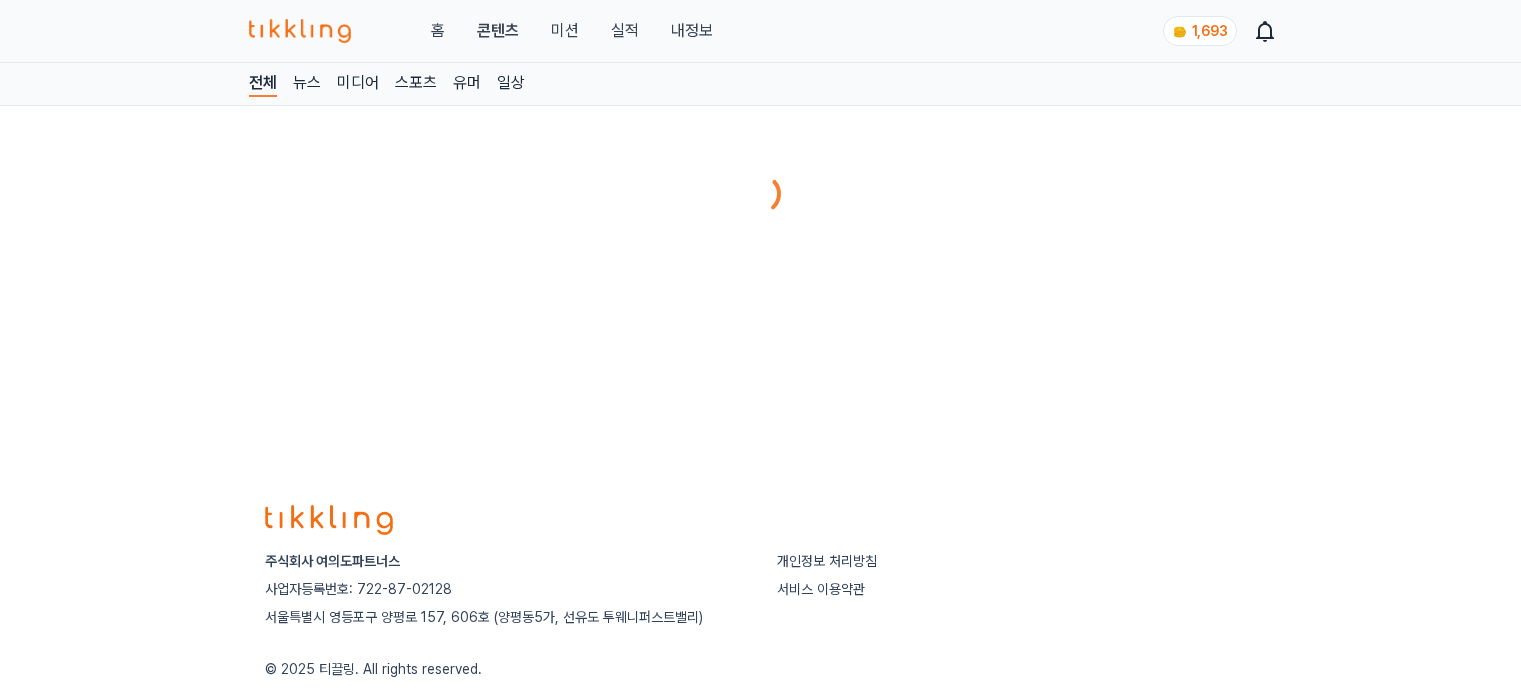 scroll, scrollTop: 0, scrollLeft: 0, axis: both 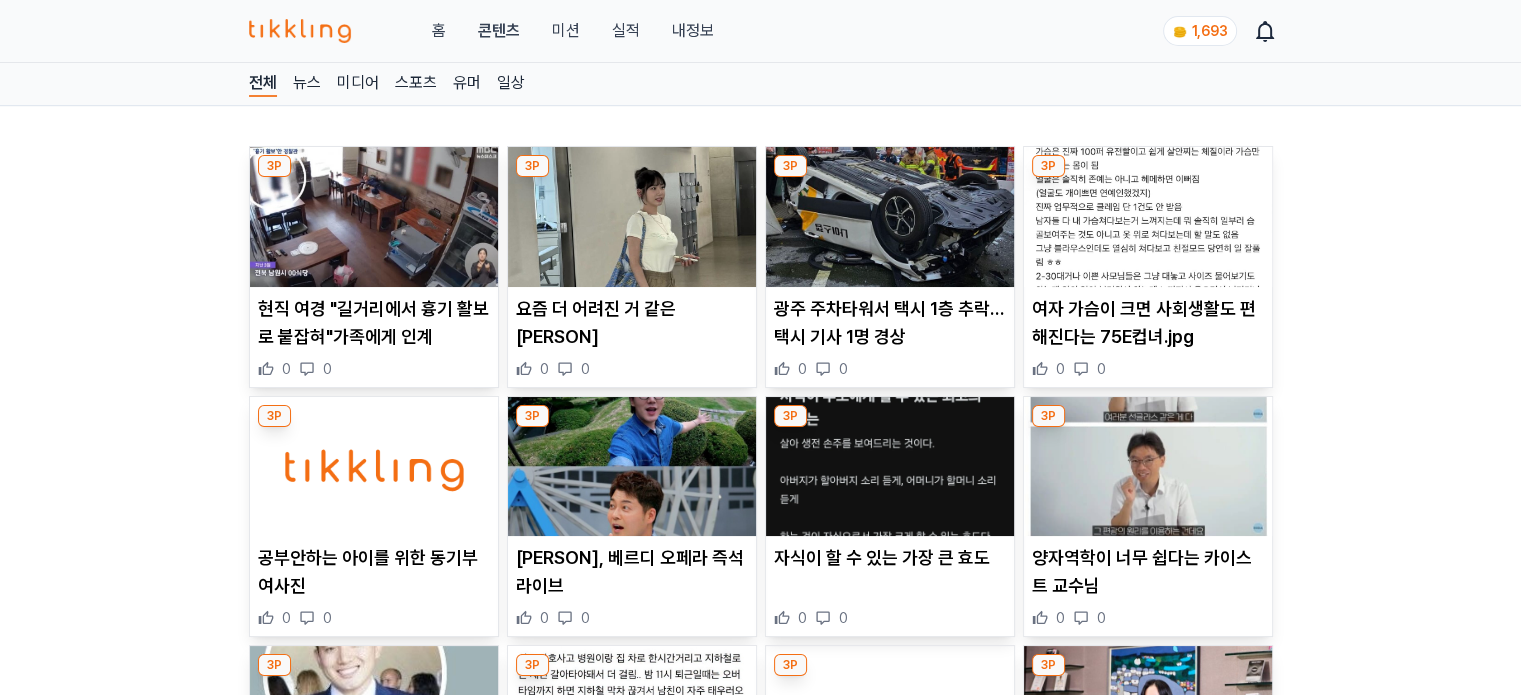 click at bounding box center (632, 217) 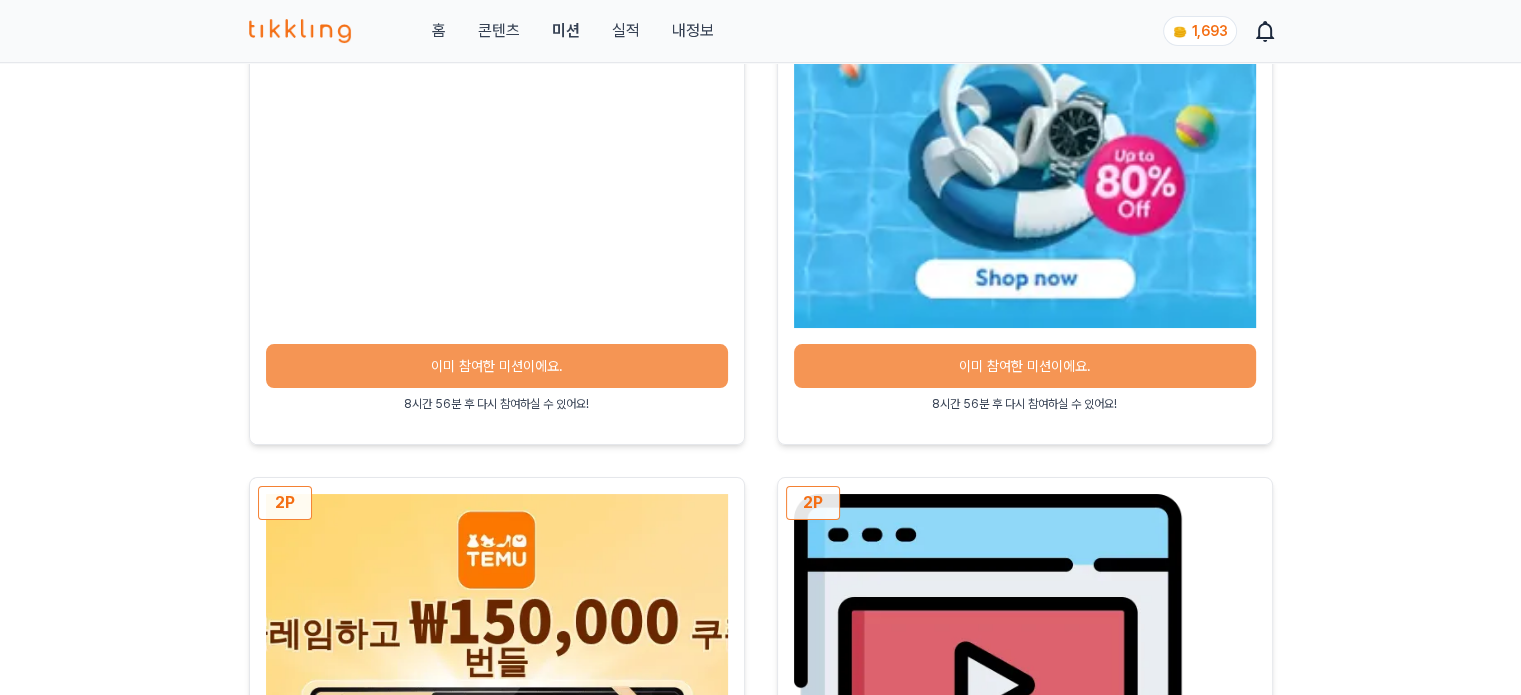 scroll, scrollTop: 1000, scrollLeft: 0, axis: vertical 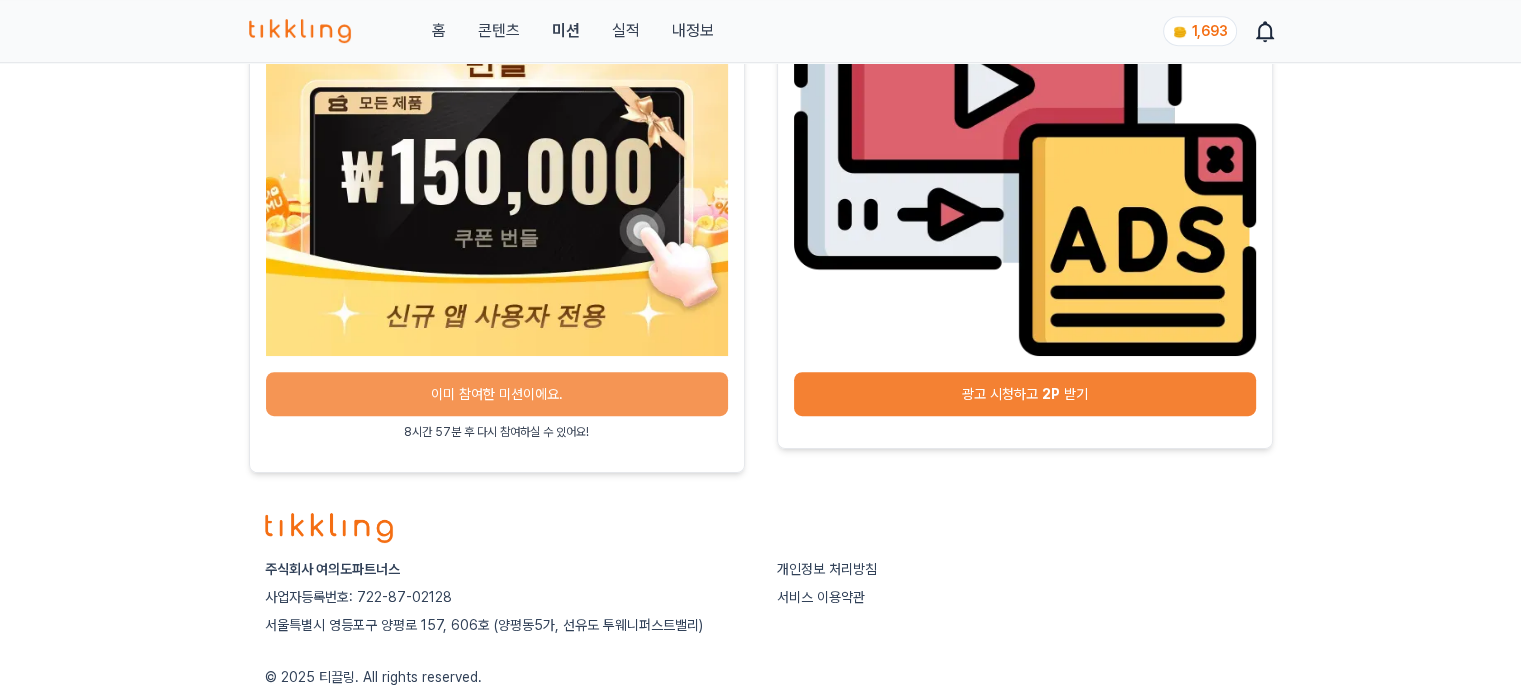 click on "광고 시청하고 2P 받기 2P" at bounding box center (1025, 163) 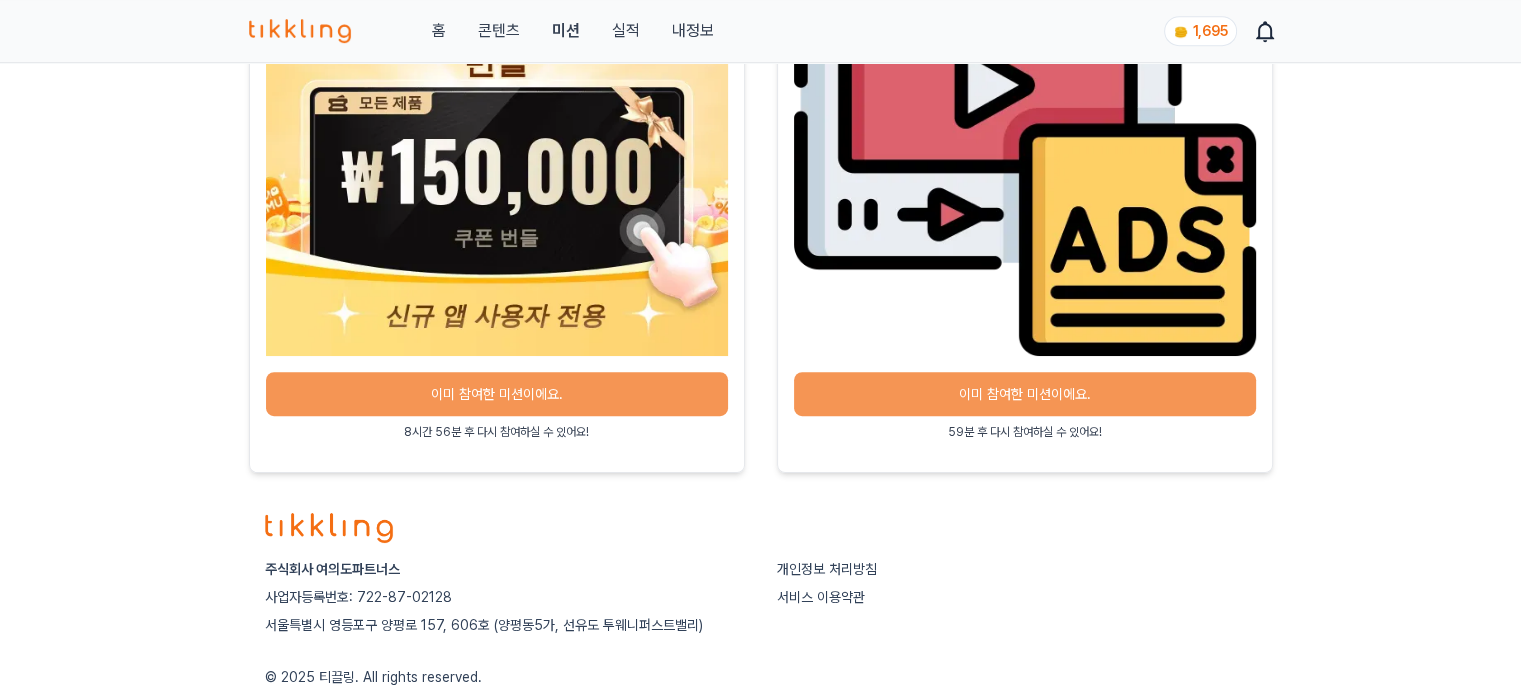 click on "콘텐츠" at bounding box center (498, 31) 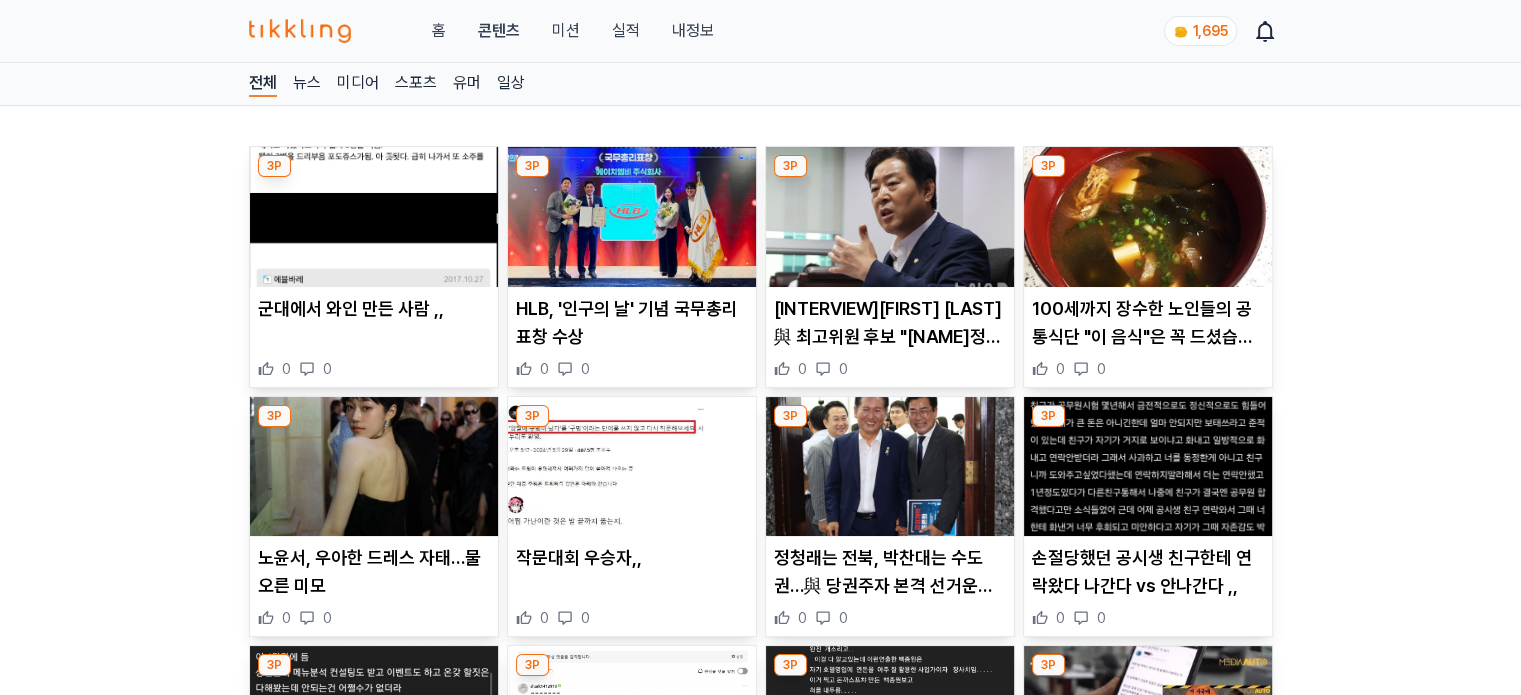 click at bounding box center [632, 217] 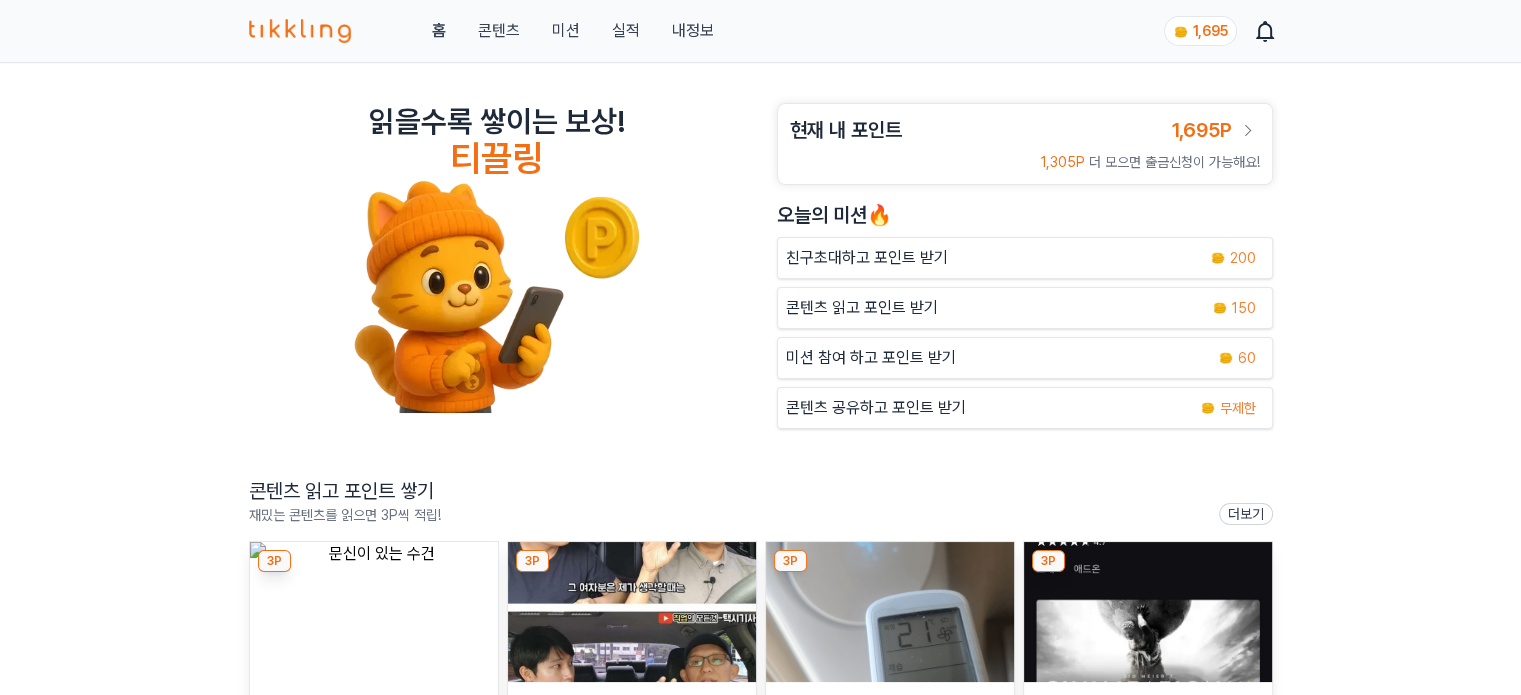 scroll, scrollTop: 400, scrollLeft: 0, axis: vertical 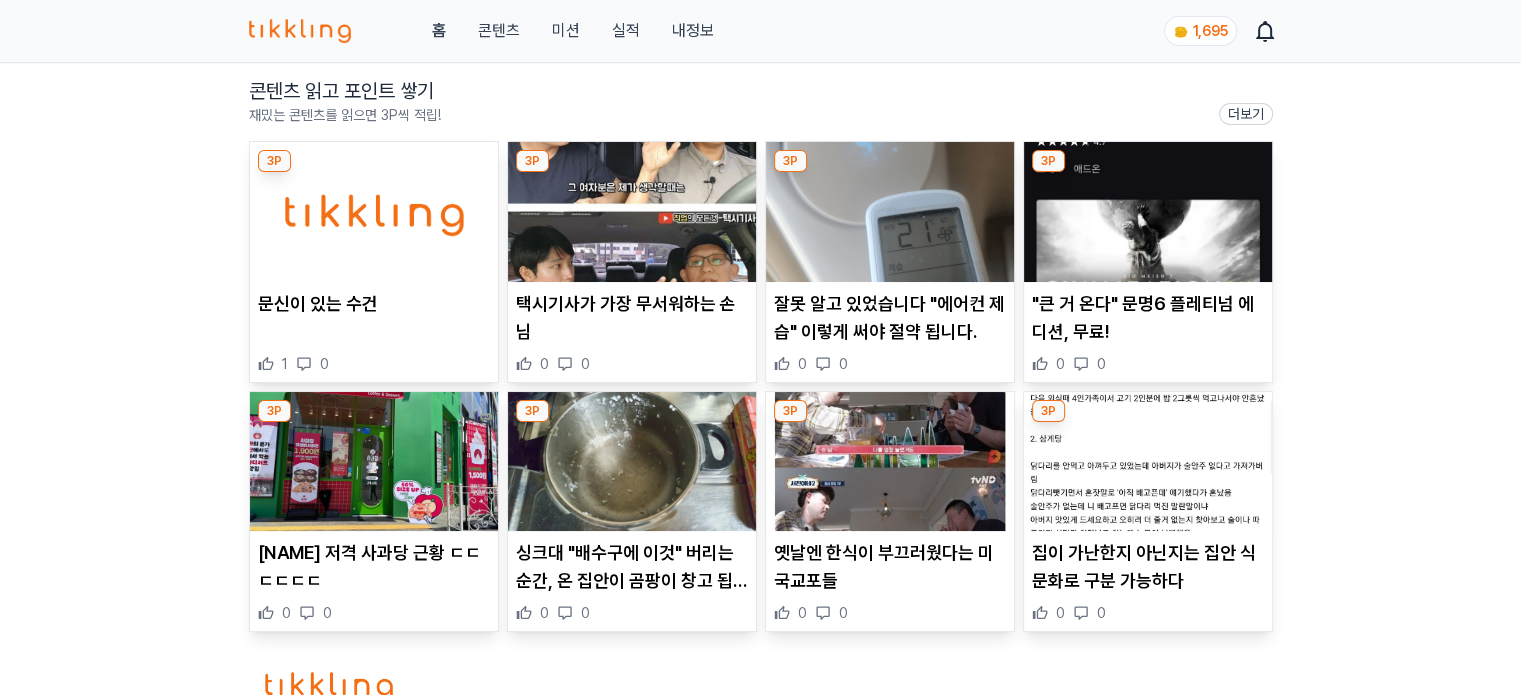 click at bounding box center [374, 212] 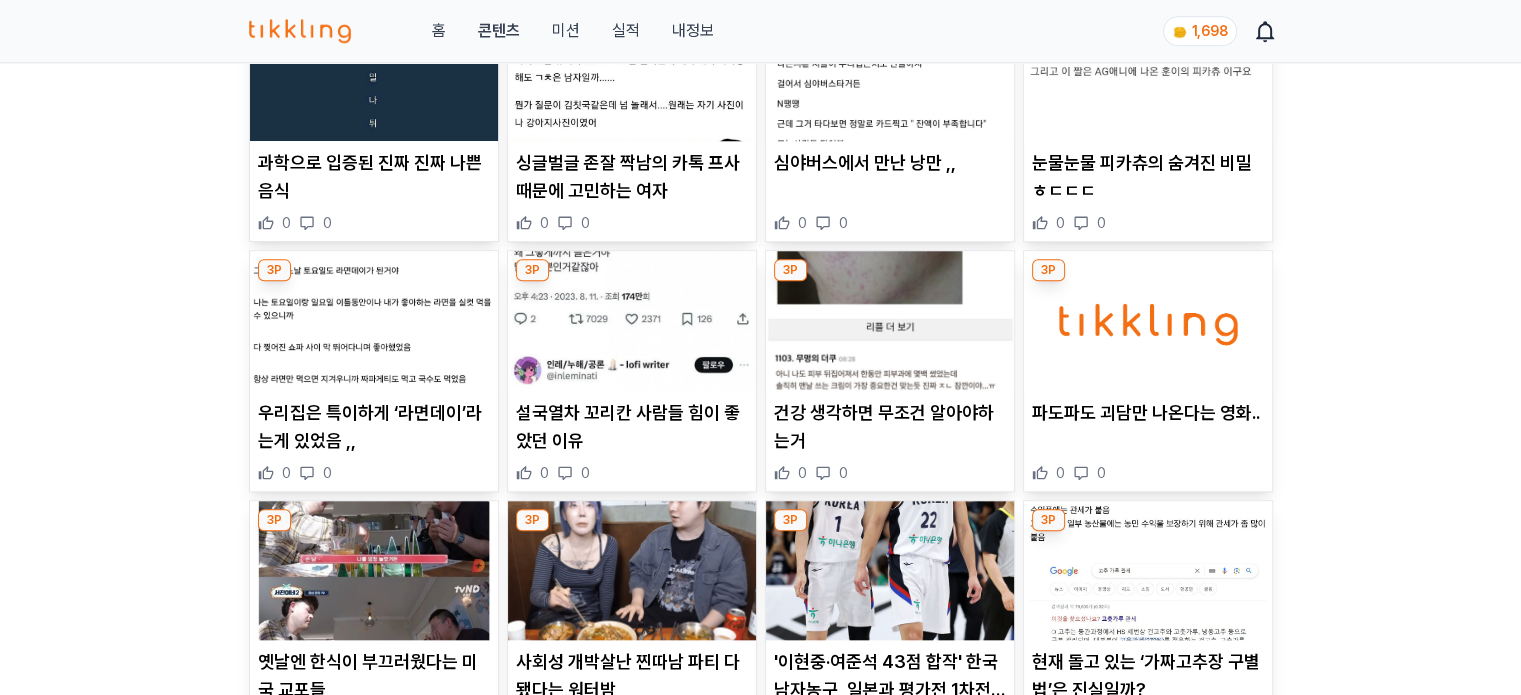 scroll, scrollTop: 1834, scrollLeft: 0, axis: vertical 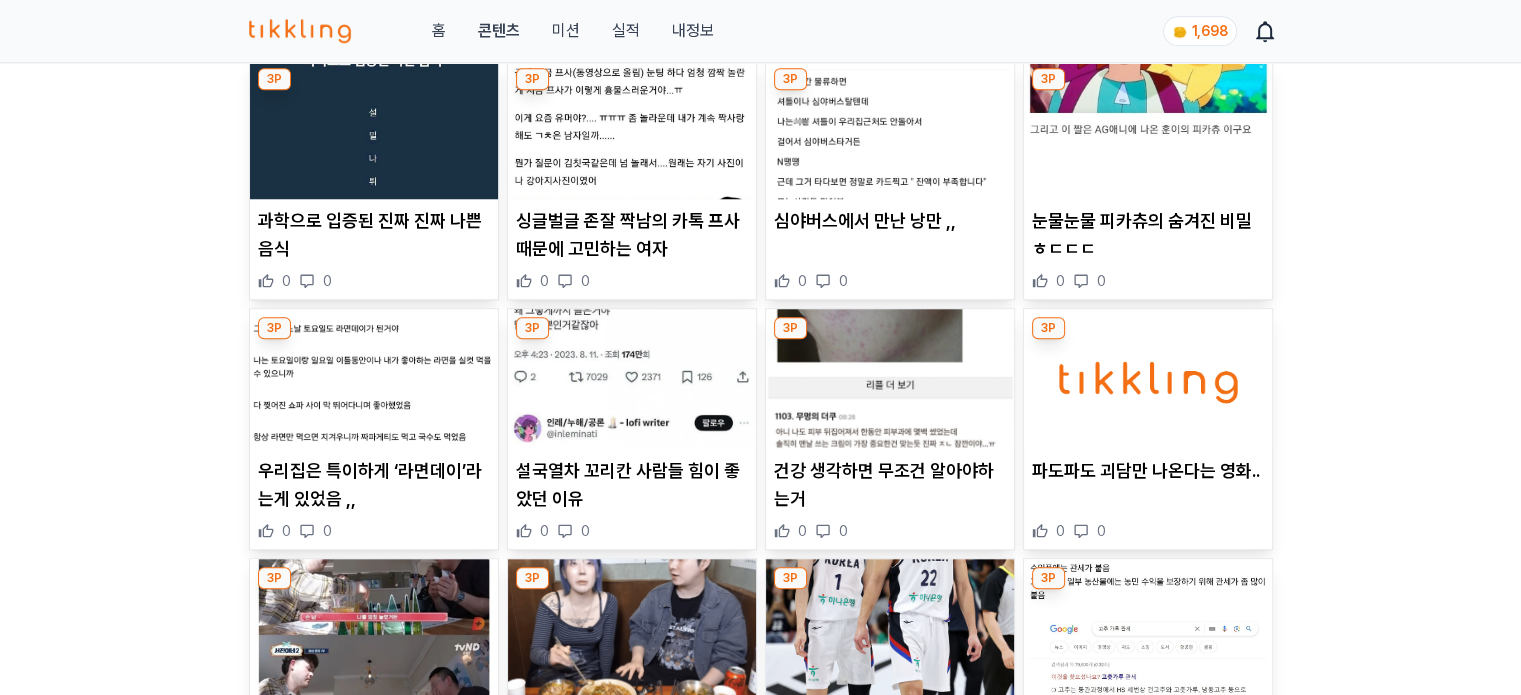 click at bounding box center (632, 379) 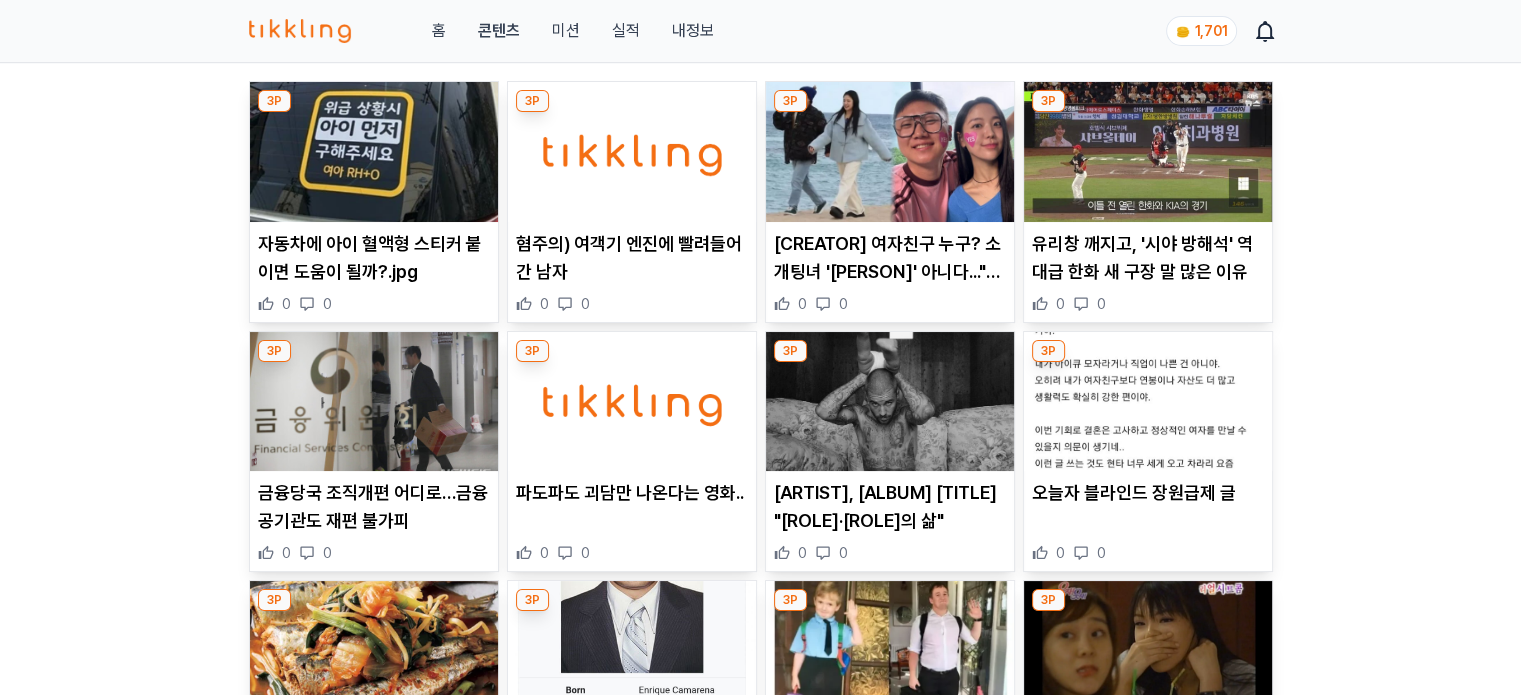 scroll, scrollTop: 100, scrollLeft: 0, axis: vertical 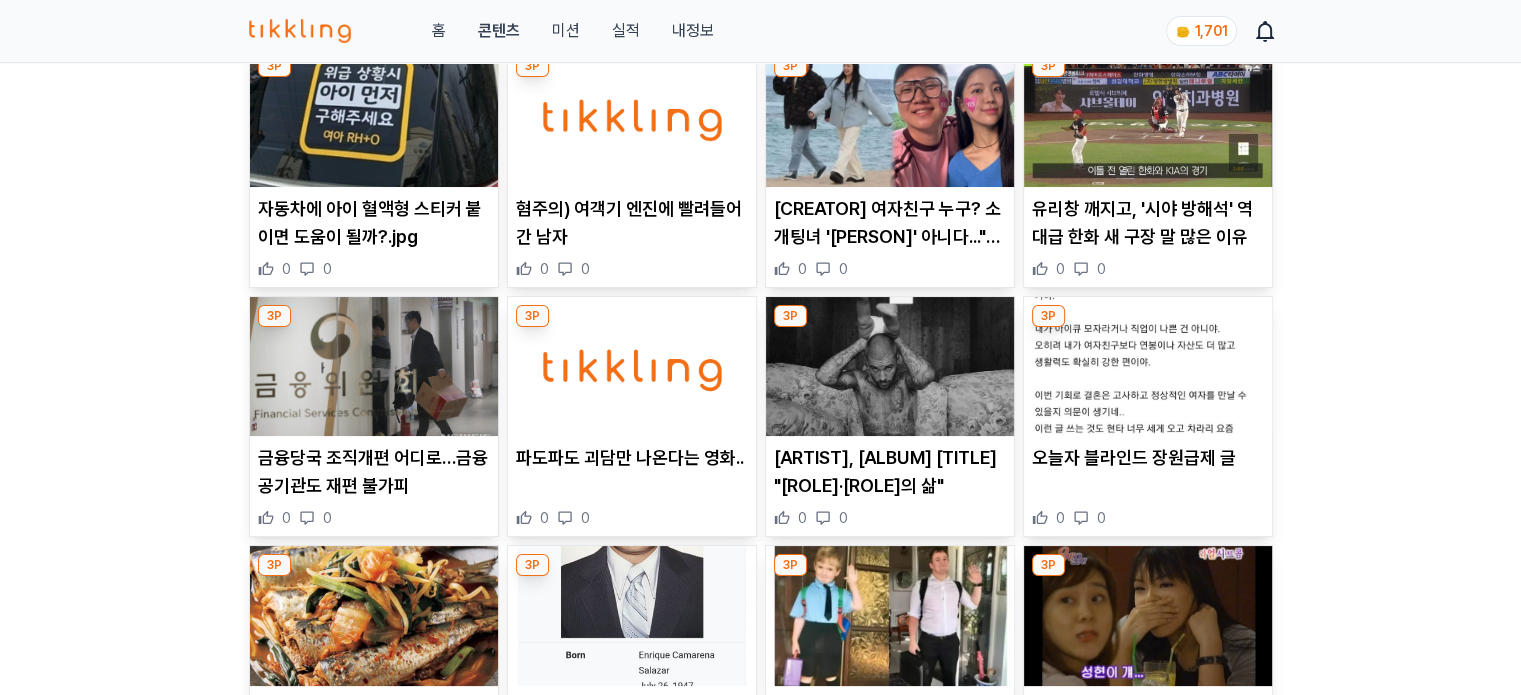 click at bounding box center (632, 367) 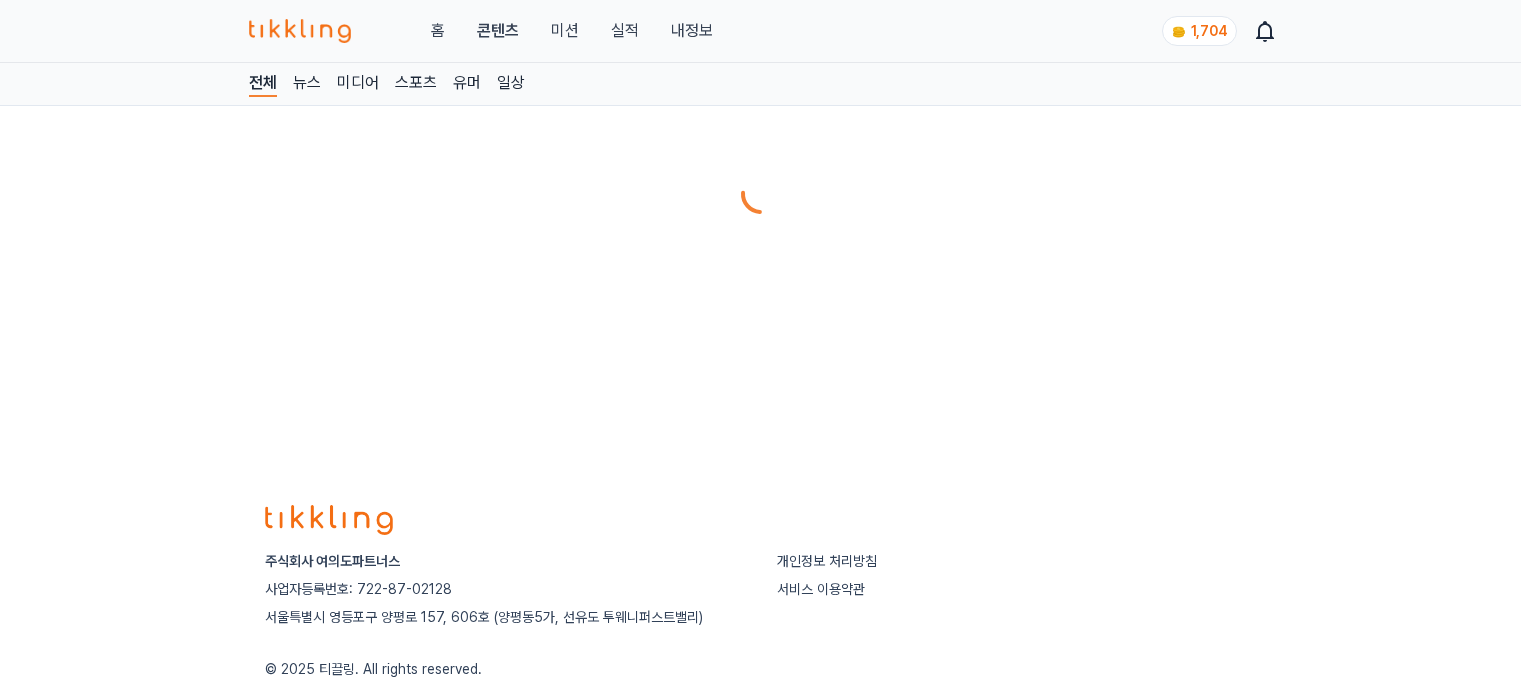 scroll, scrollTop: 0, scrollLeft: 0, axis: both 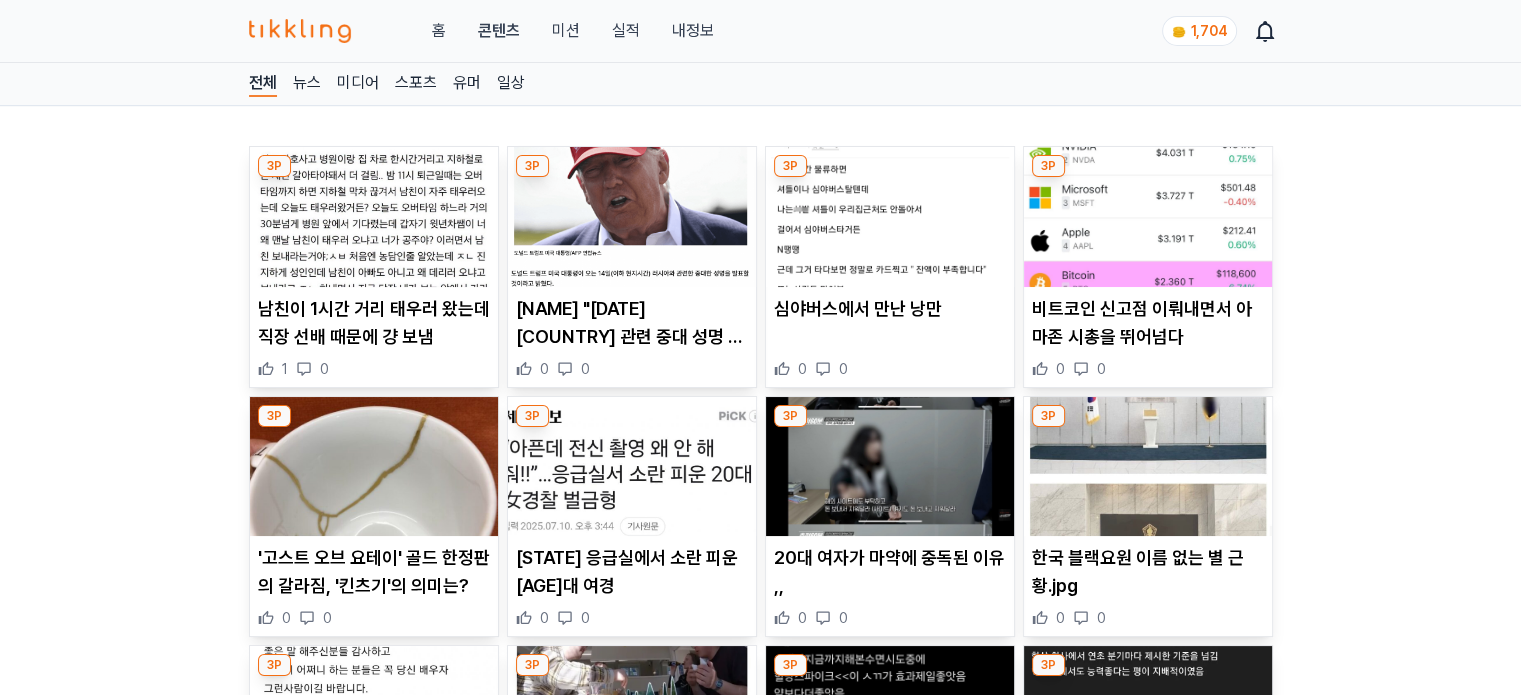click at bounding box center [890, 467] 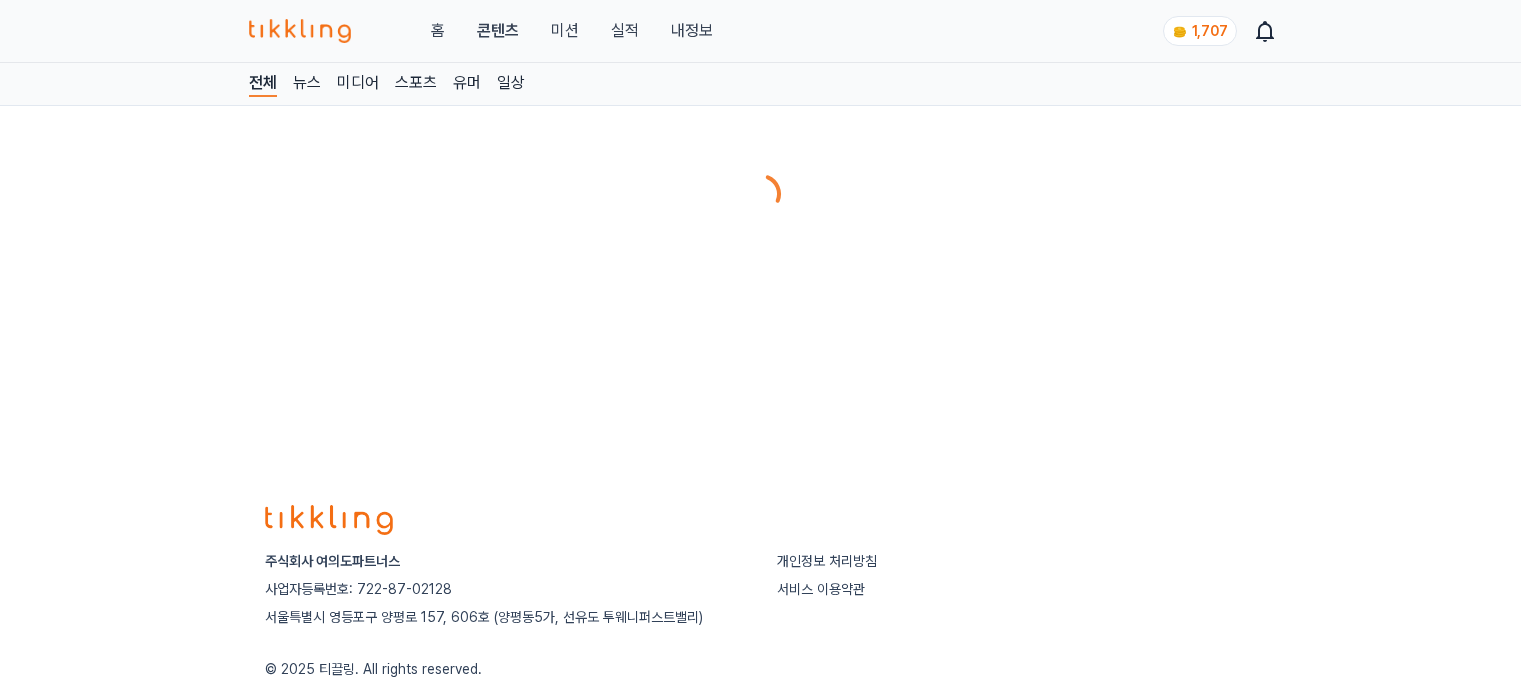 scroll, scrollTop: 0, scrollLeft: 0, axis: both 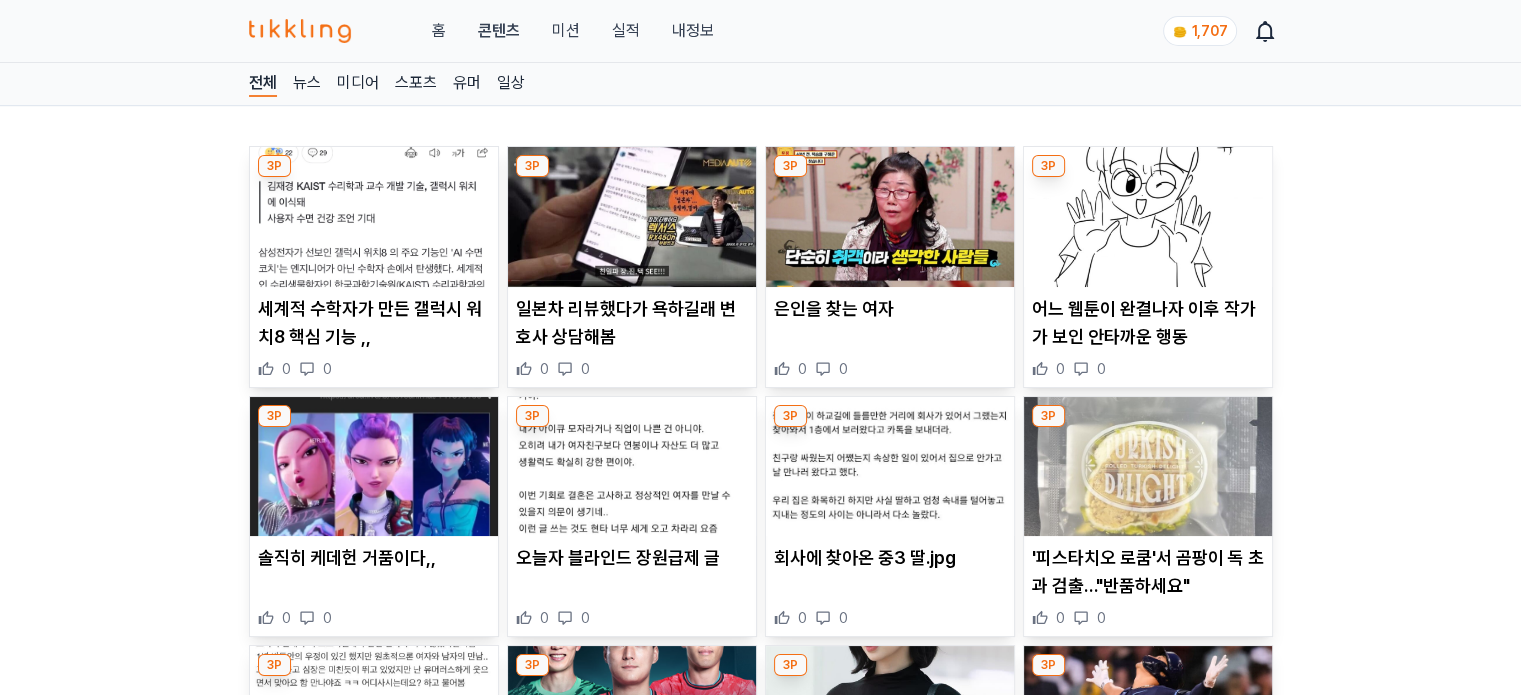 click at bounding box center (632, 217) 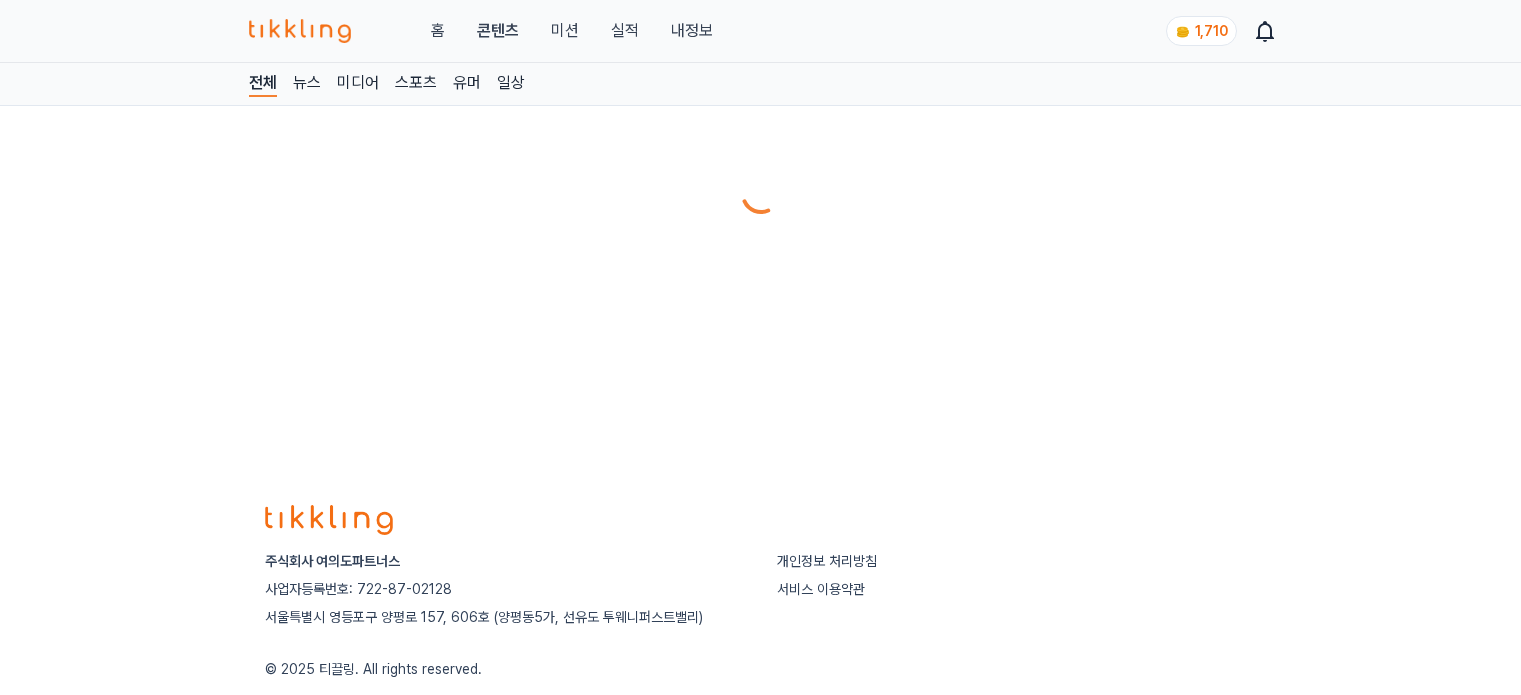scroll, scrollTop: 0, scrollLeft: 0, axis: both 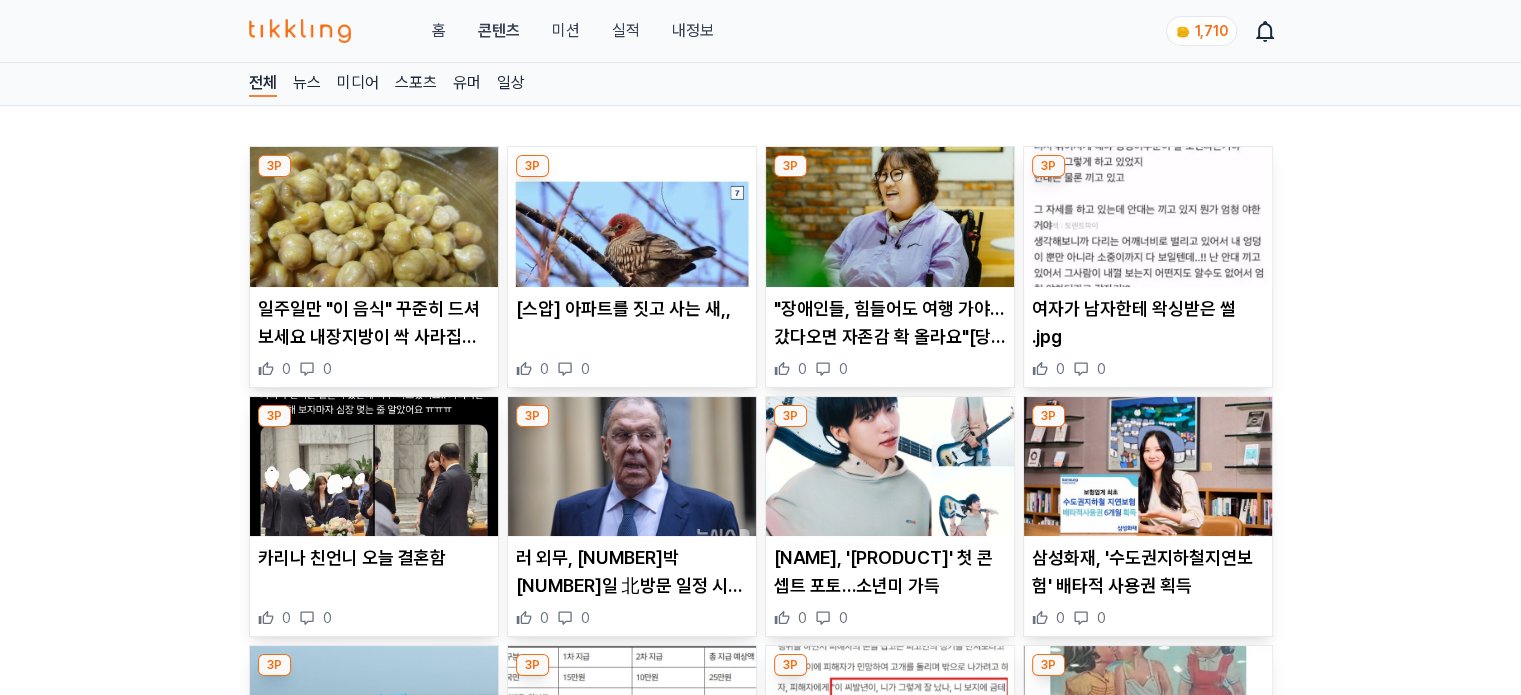 click at bounding box center (632, 467) 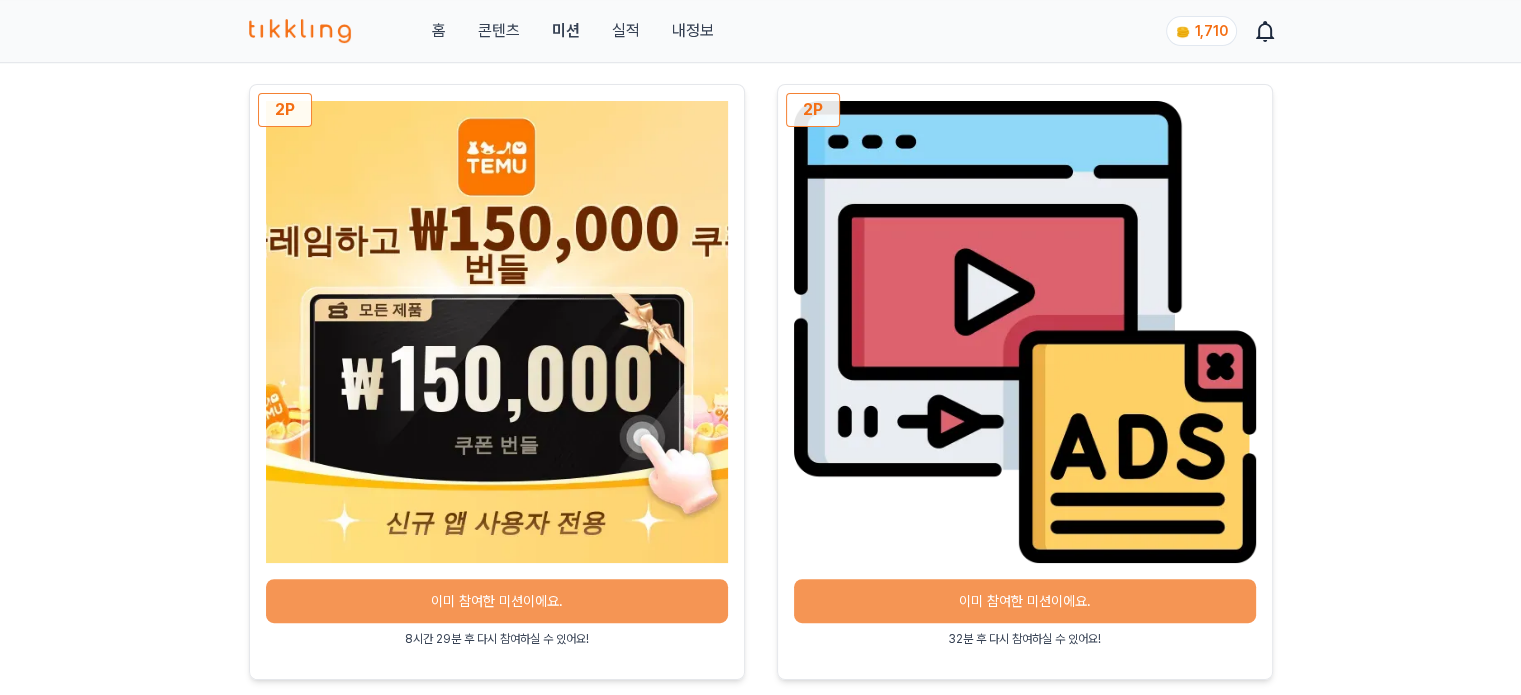 scroll, scrollTop: 800, scrollLeft: 0, axis: vertical 